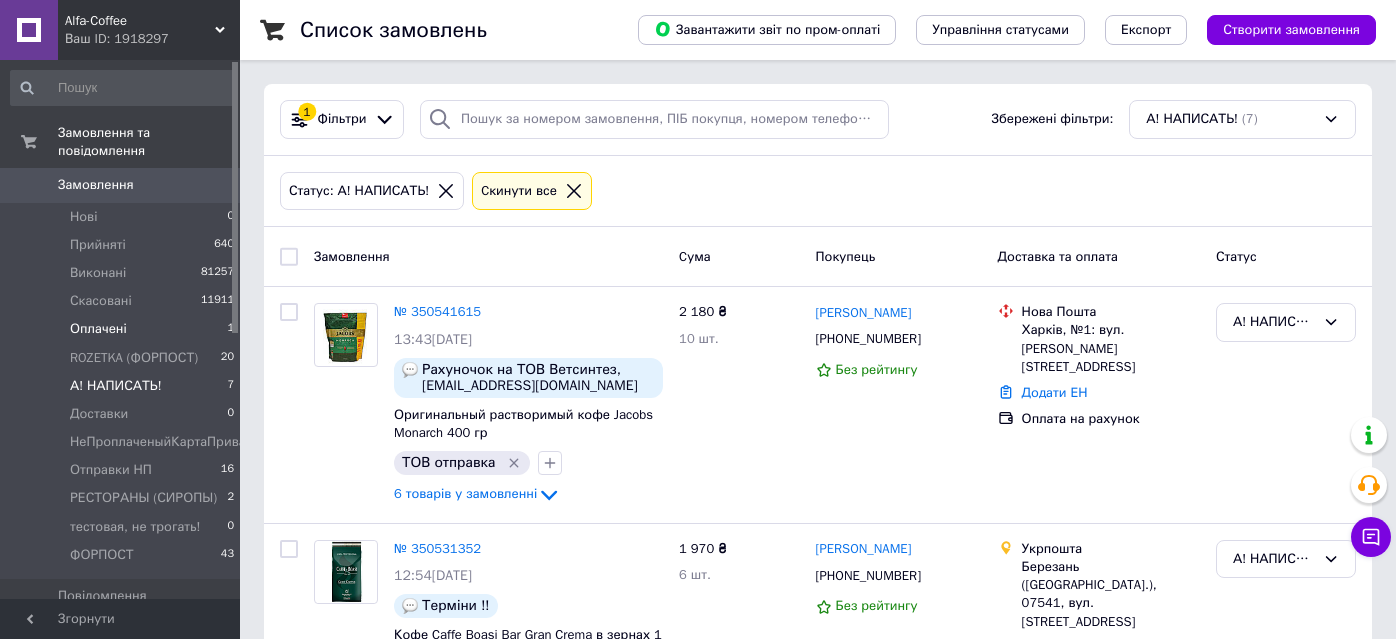 scroll, scrollTop: 0, scrollLeft: 0, axis: both 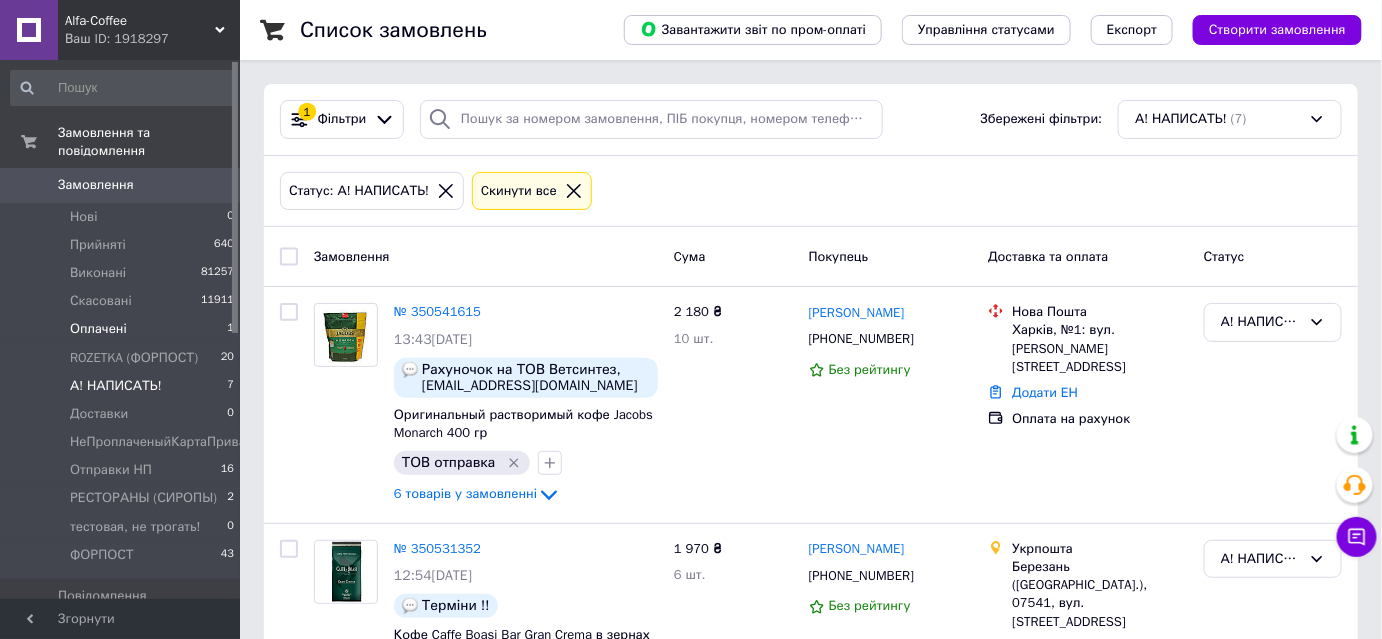 click on "Оплачені" at bounding box center (98, 329) 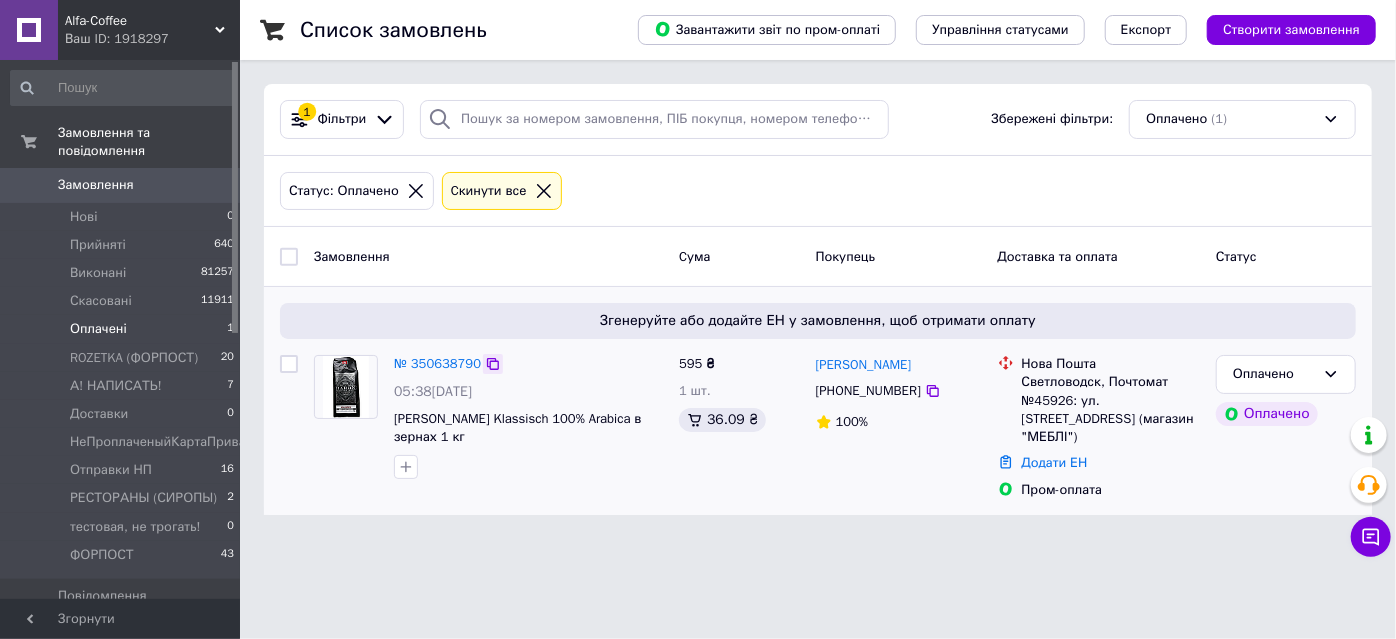 click 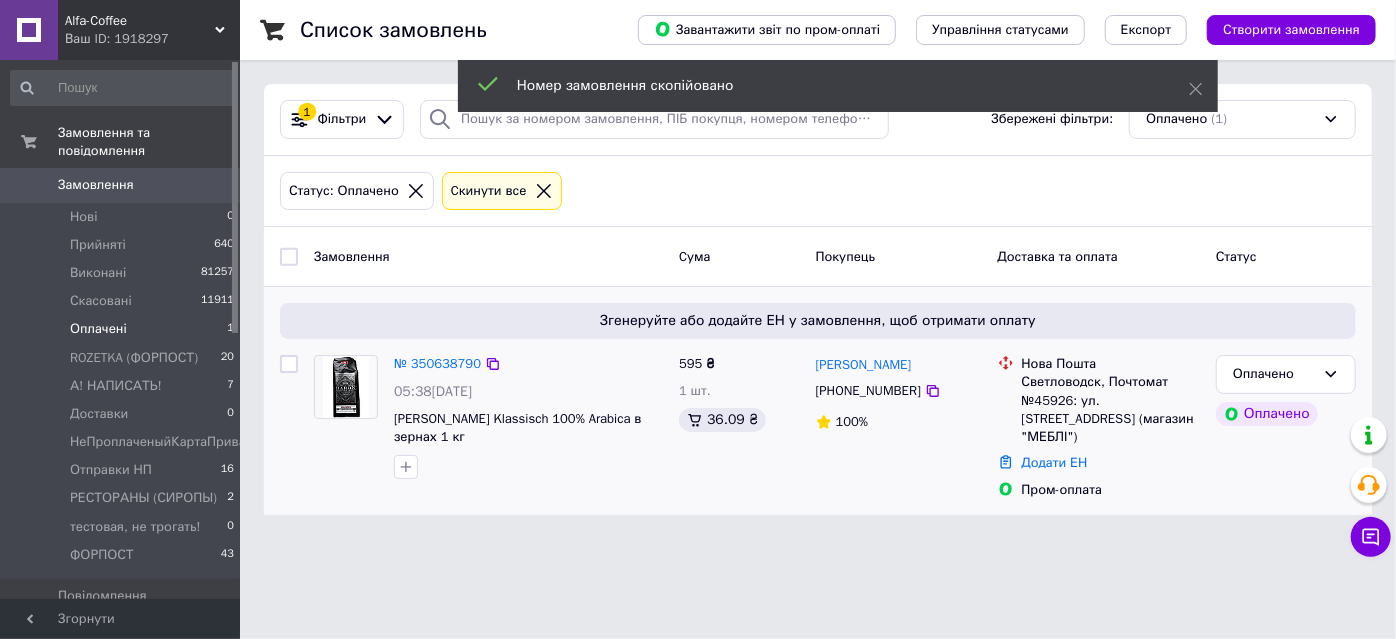 click on "[PHONE_NUMBER]" at bounding box center (868, 390) 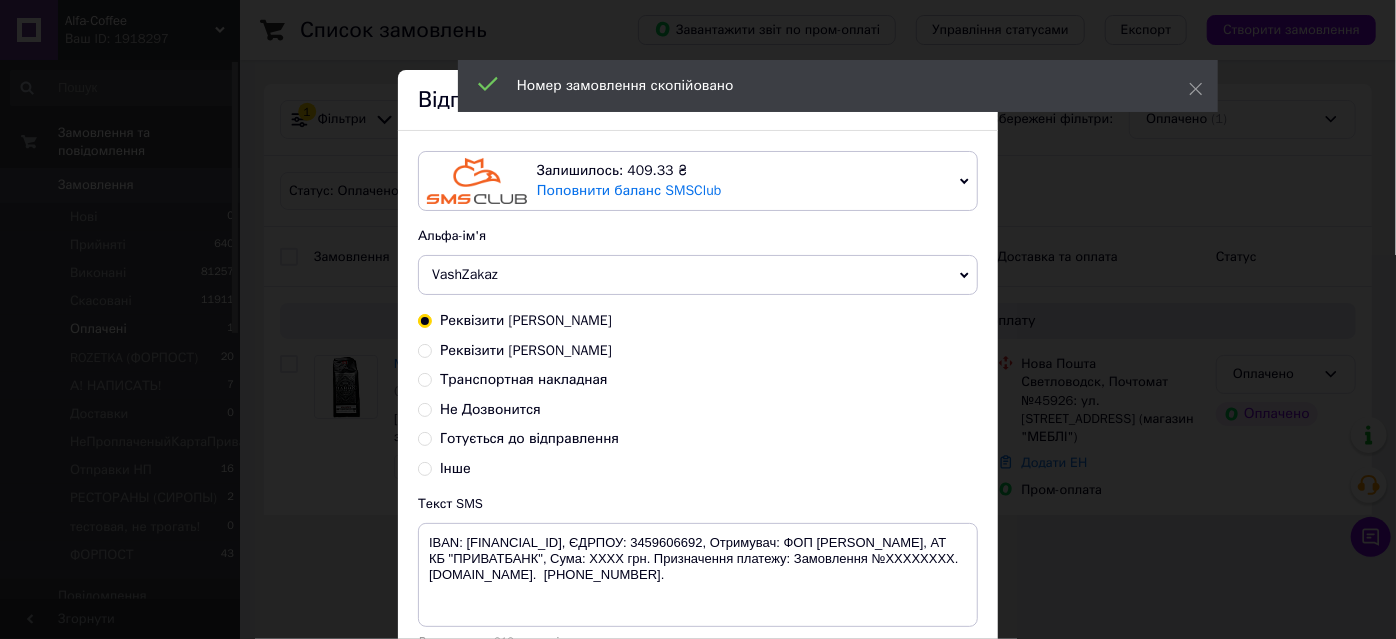 click on "Готується до відправлення" at bounding box center [529, 438] 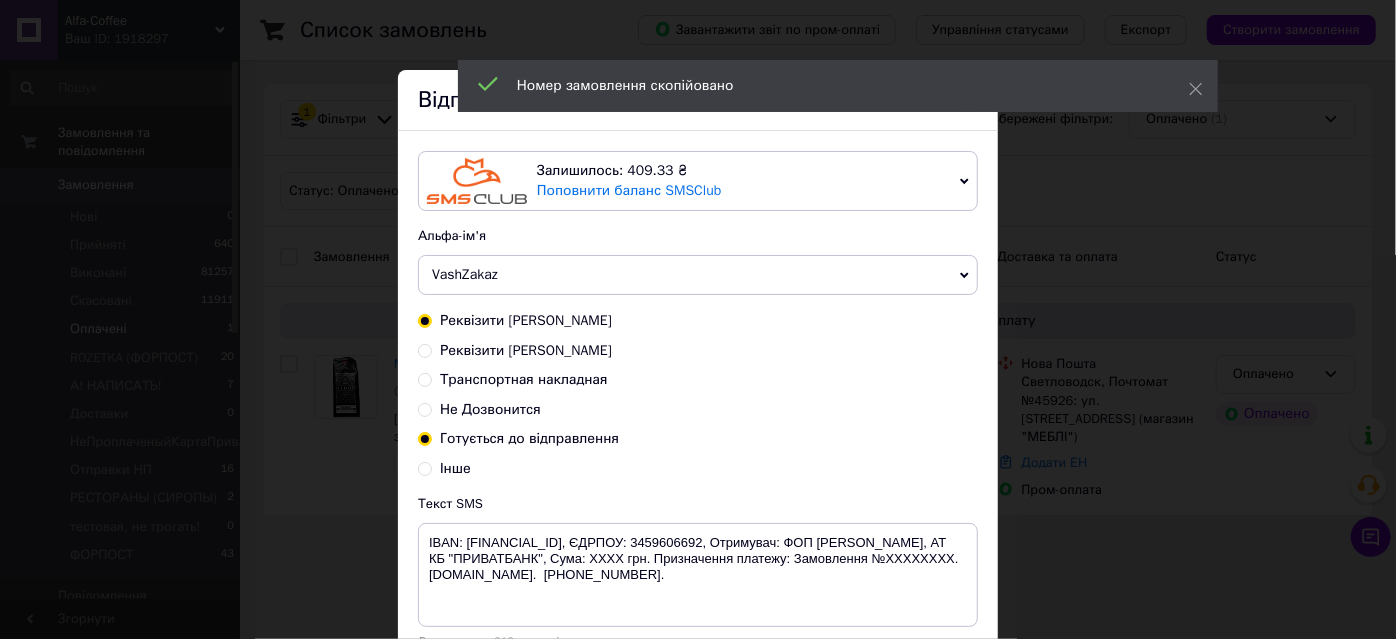 radio on "true" 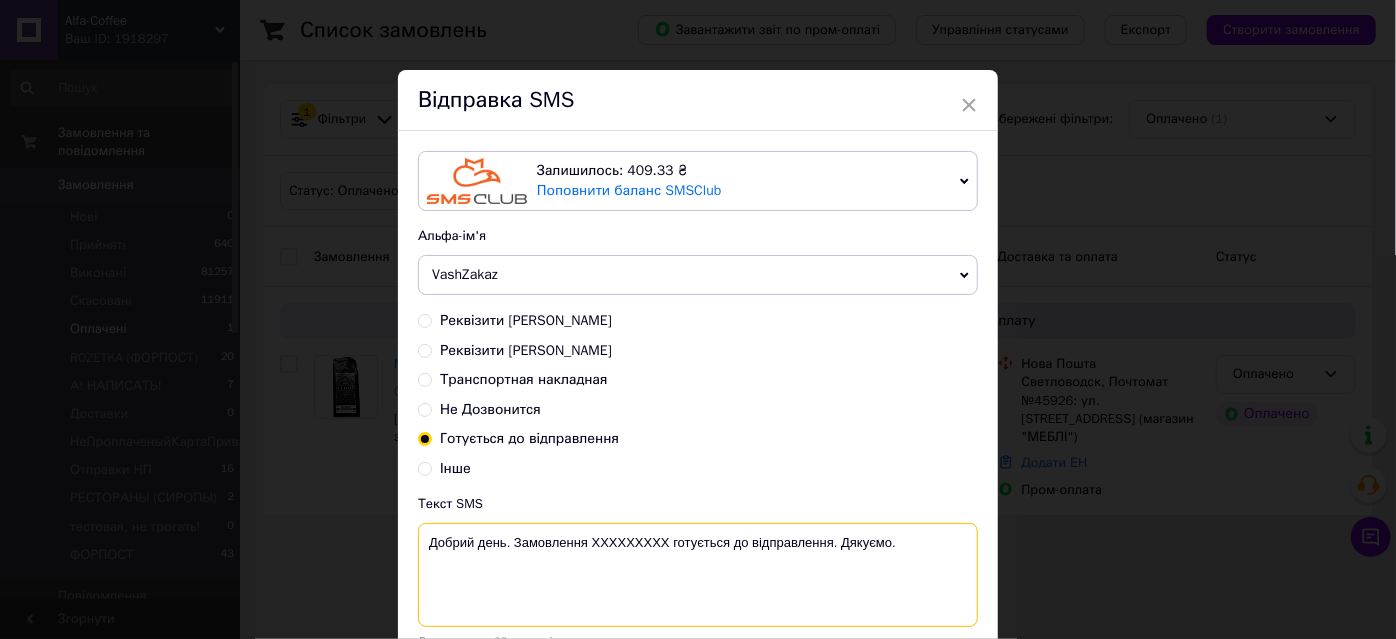 click on "Добрий день. Замовлення ХХХХХХХХХ готується до відправлення. Дякуємо." at bounding box center [698, 575] 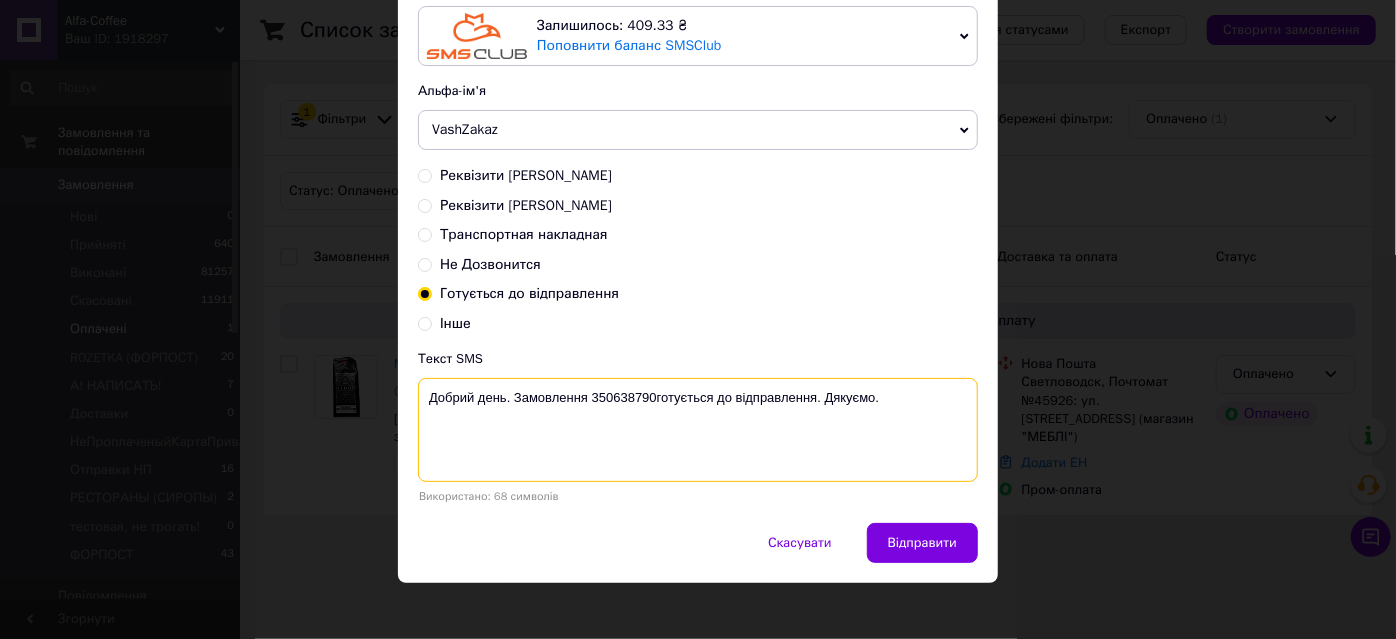 scroll, scrollTop: 154, scrollLeft: 0, axis: vertical 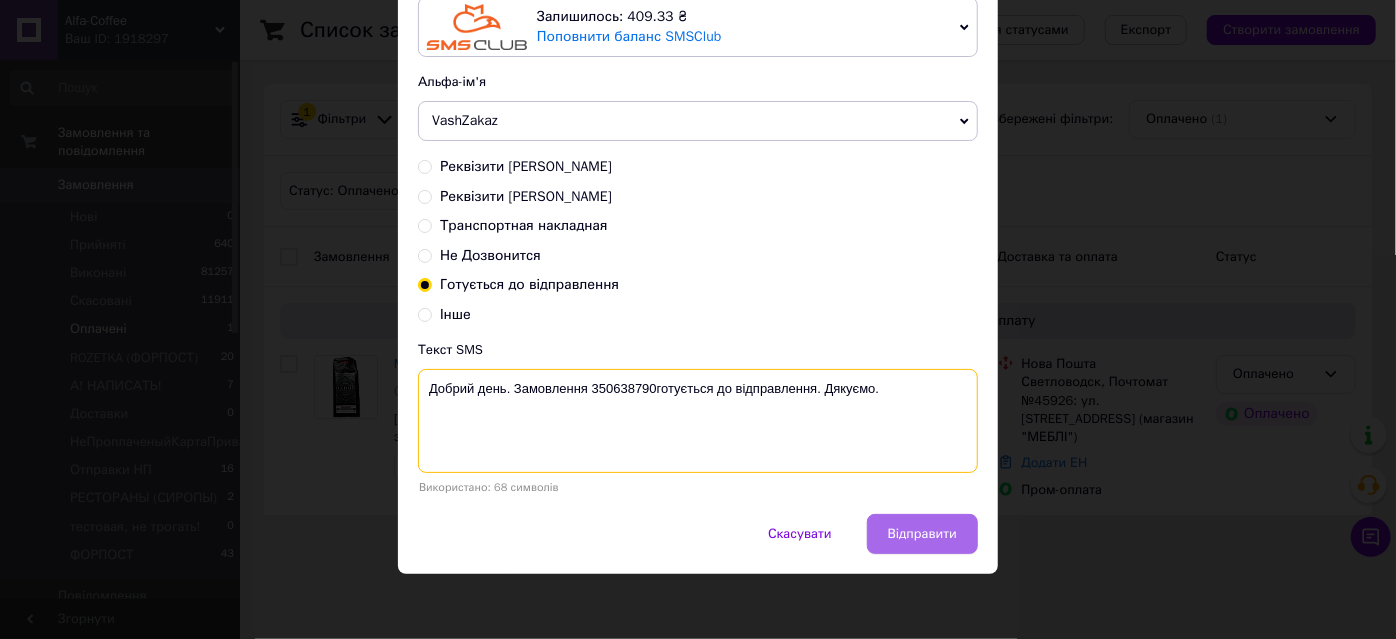 type on "Добрий день. Замовлення 350638790готується до відправлення. Дякуємо." 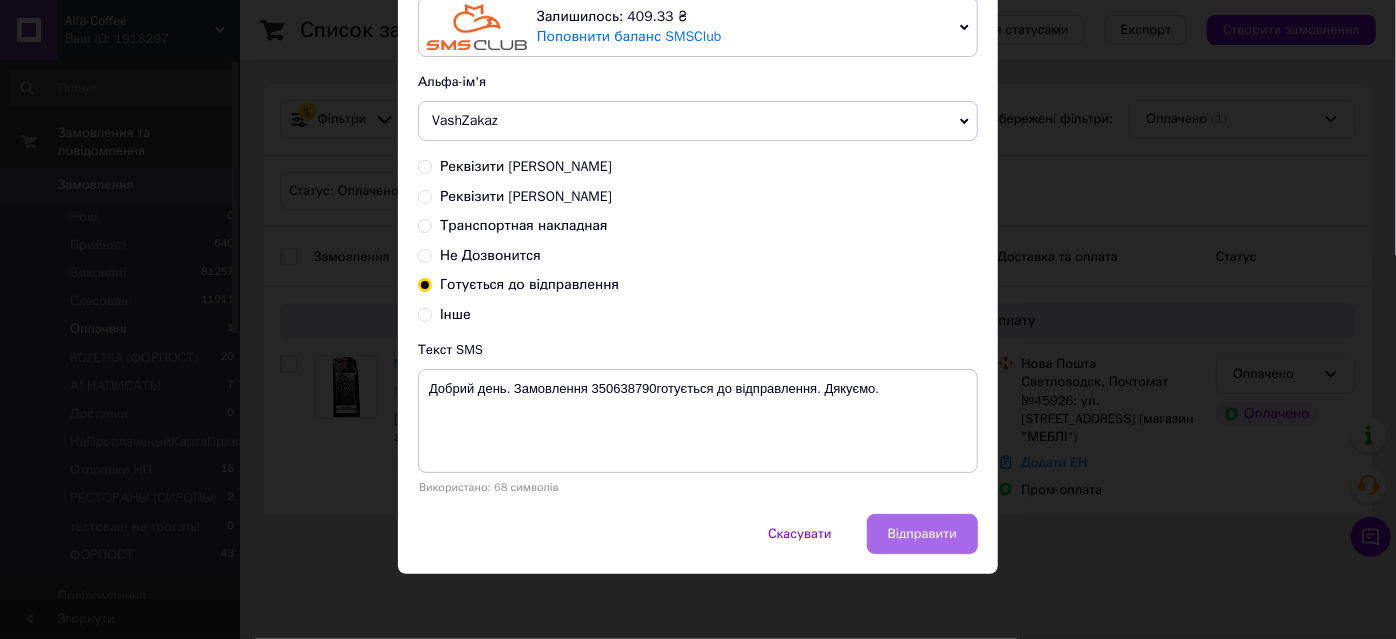 click on "Відправити" at bounding box center (922, 534) 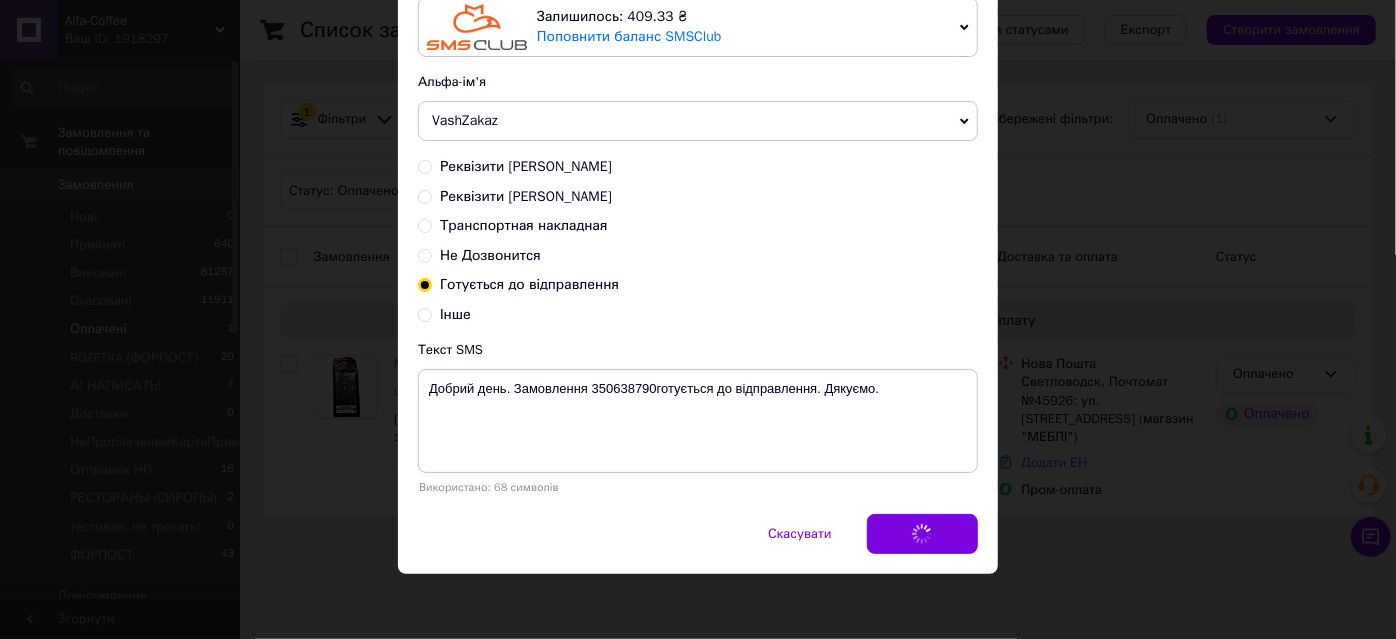 scroll, scrollTop: 0, scrollLeft: 0, axis: both 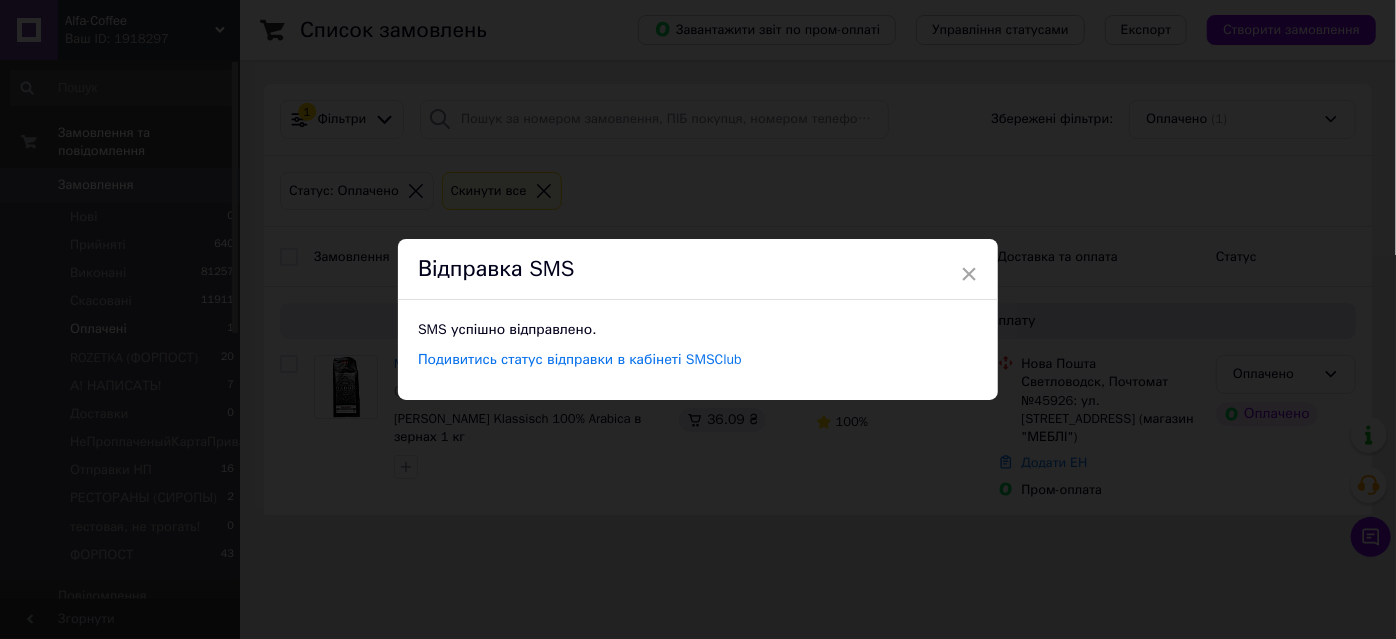 click on "× Відправка SMS SMS успішно відправлено. Подивитись статус відправки в кабінеті SMSClub" at bounding box center (698, 319) 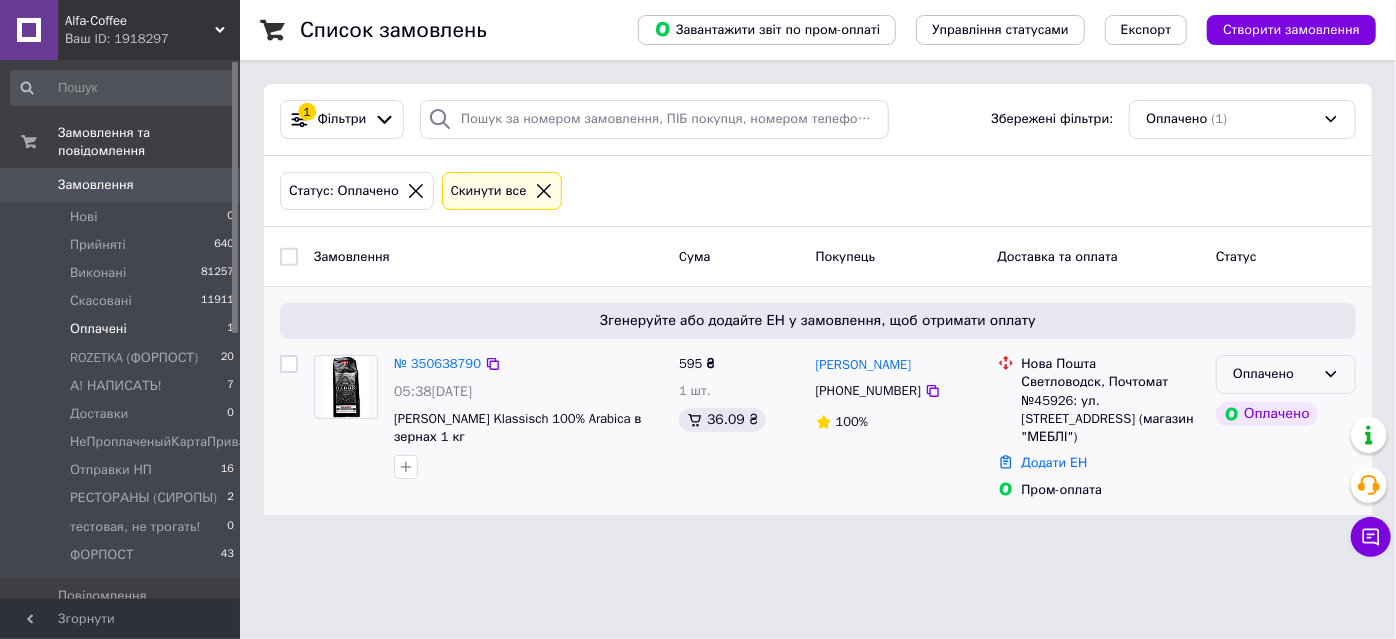 click on "Оплачено" at bounding box center (1274, 374) 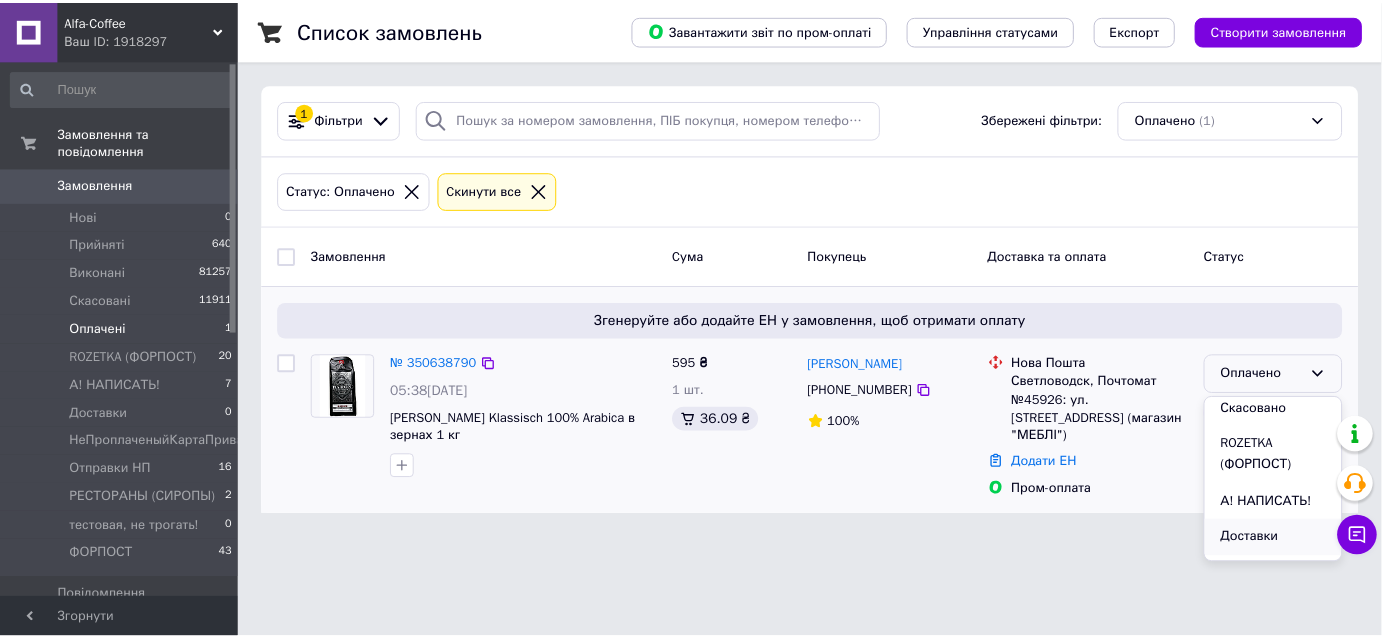 scroll, scrollTop: 181, scrollLeft: 0, axis: vertical 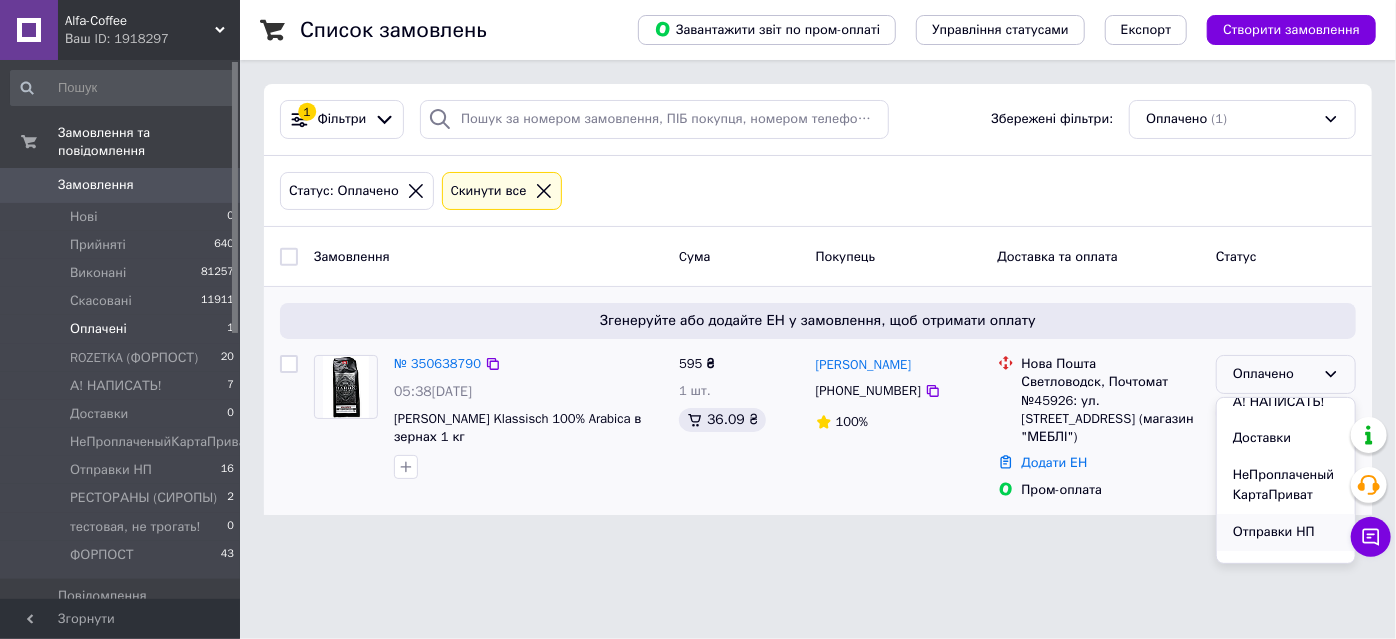 click on "Отправки НП" at bounding box center (1286, 532) 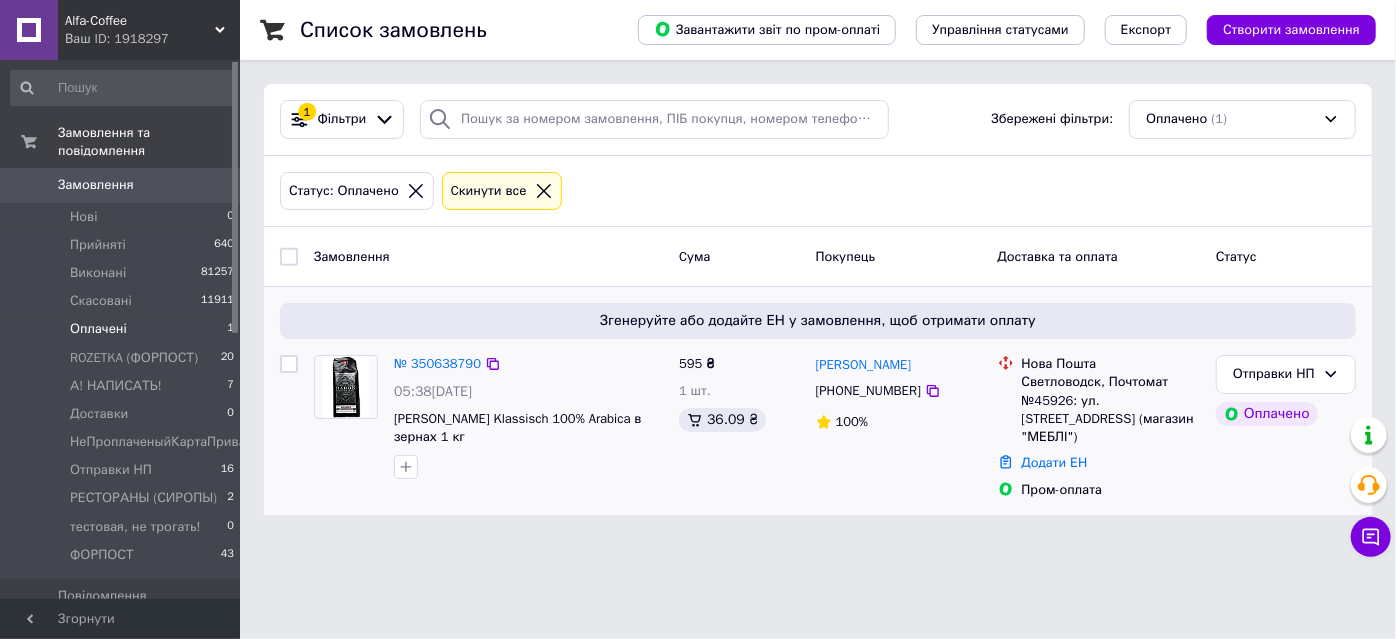 click 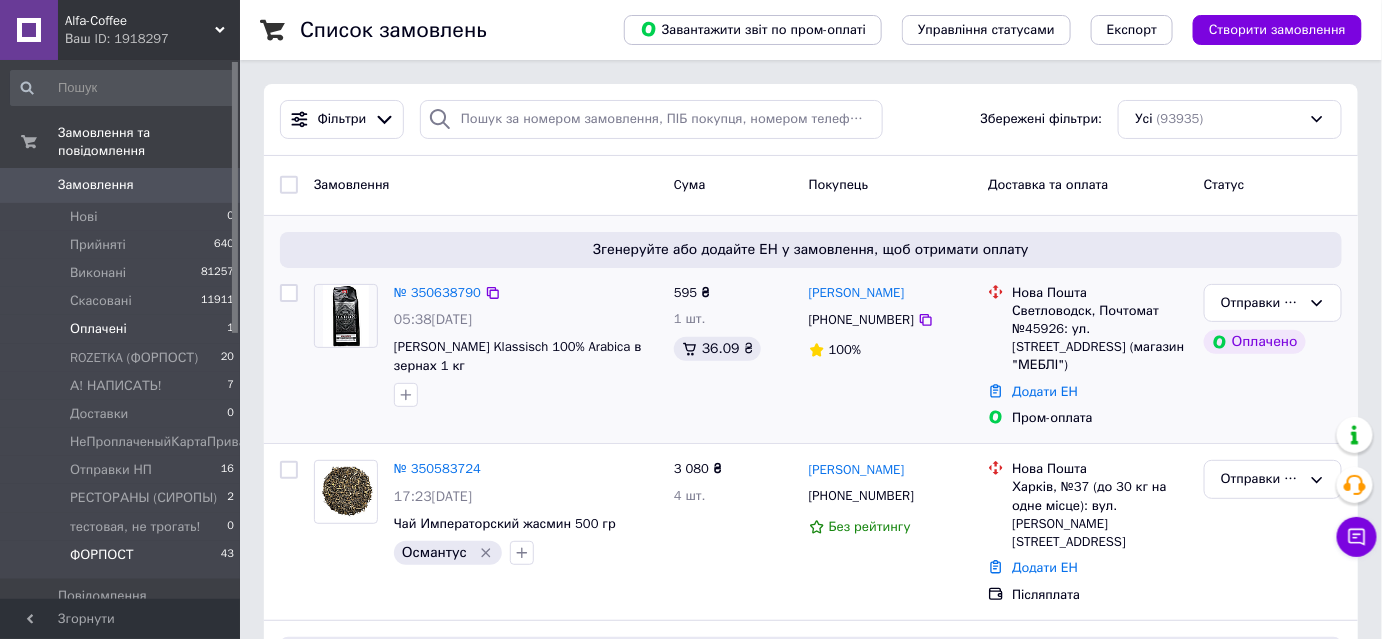 click on "ФОРПОСТ" at bounding box center [102, 555] 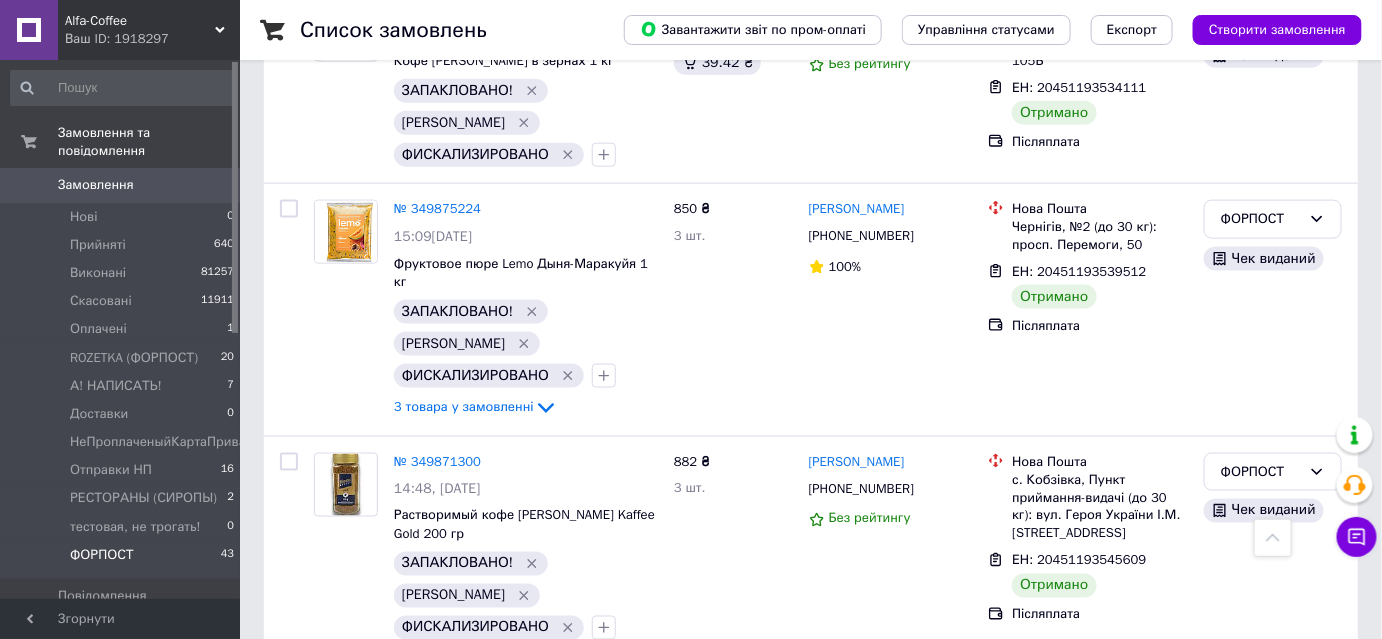 scroll, scrollTop: 8383, scrollLeft: 0, axis: vertical 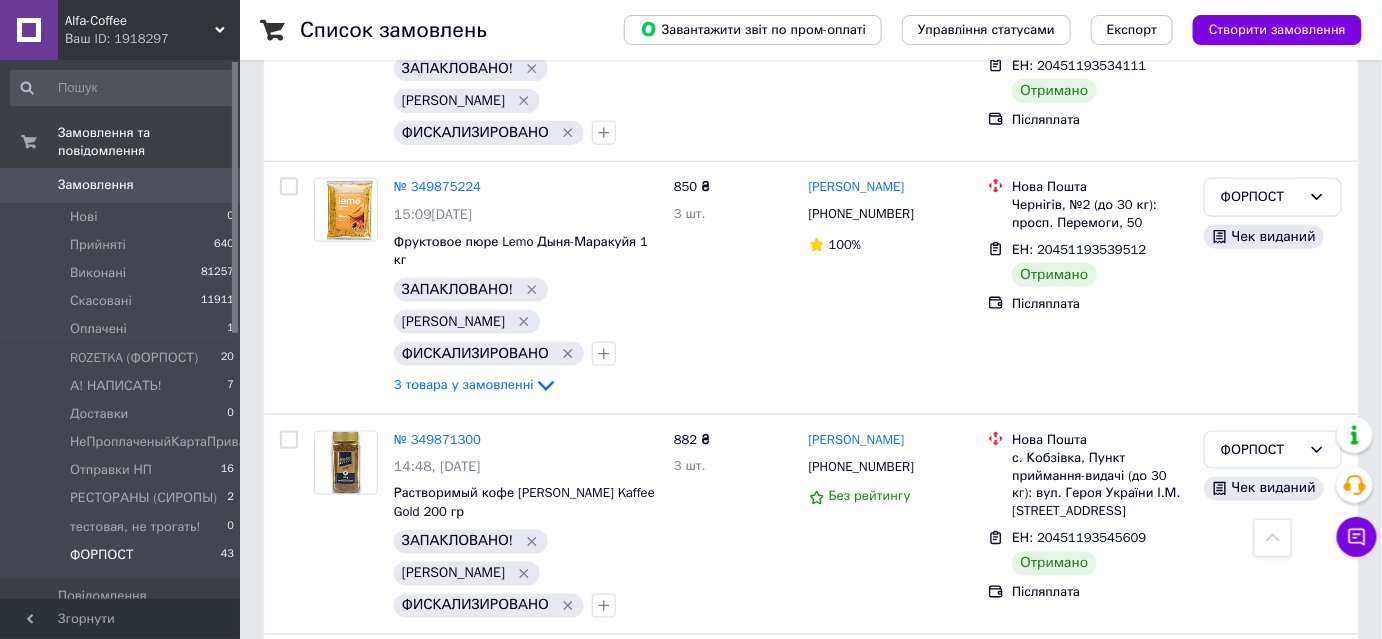 click on "5 товарів у замовленні" at bounding box center [465, 1283] 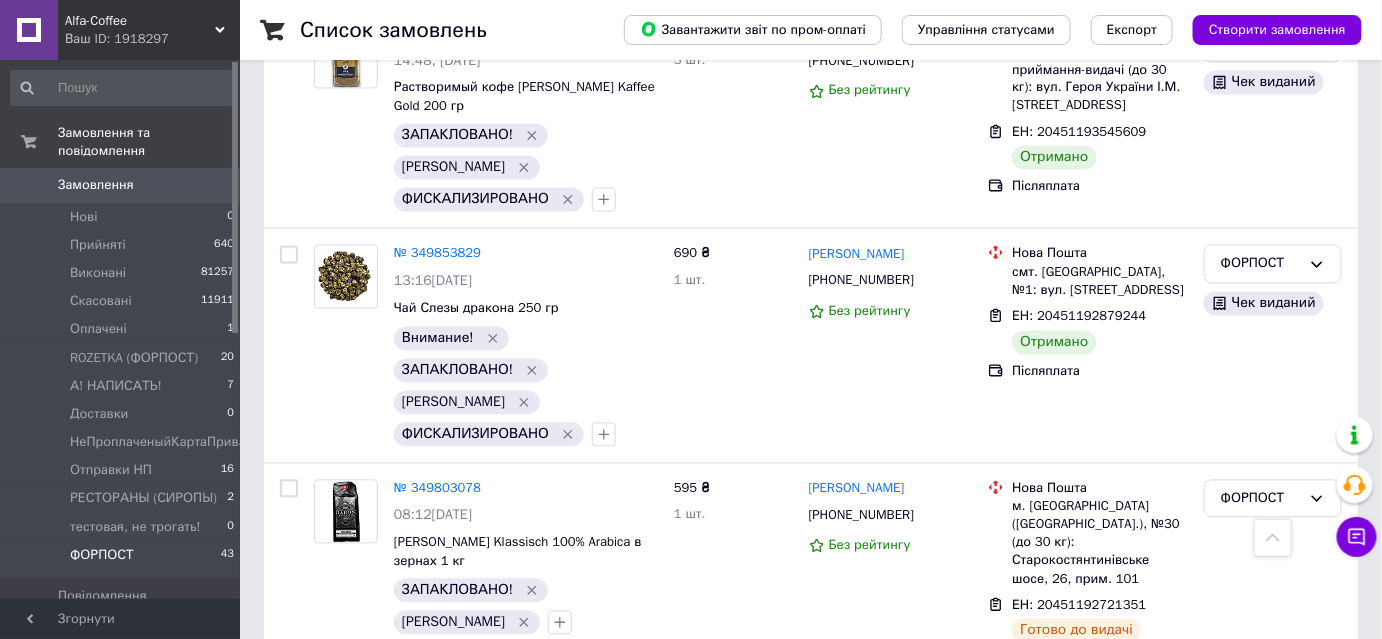 scroll, scrollTop: 8746, scrollLeft: 0, axis: vertical 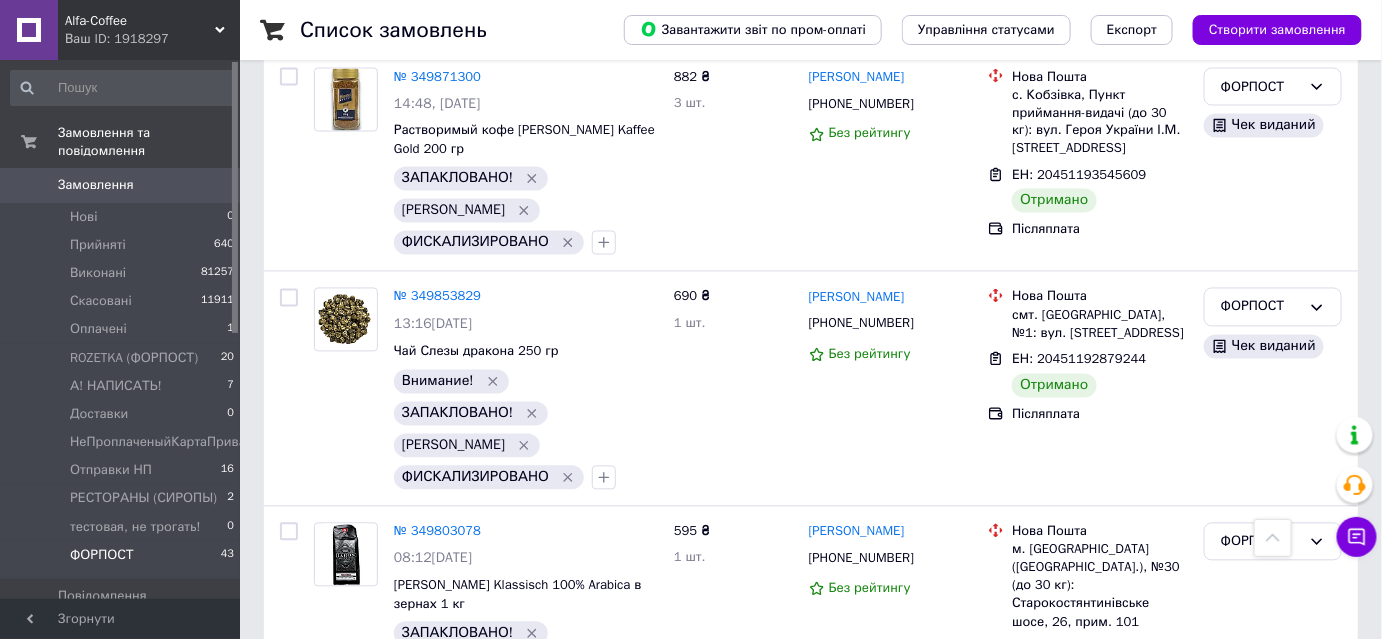 click on "5 товарів у замовленні" at bounding box center [465, 920] 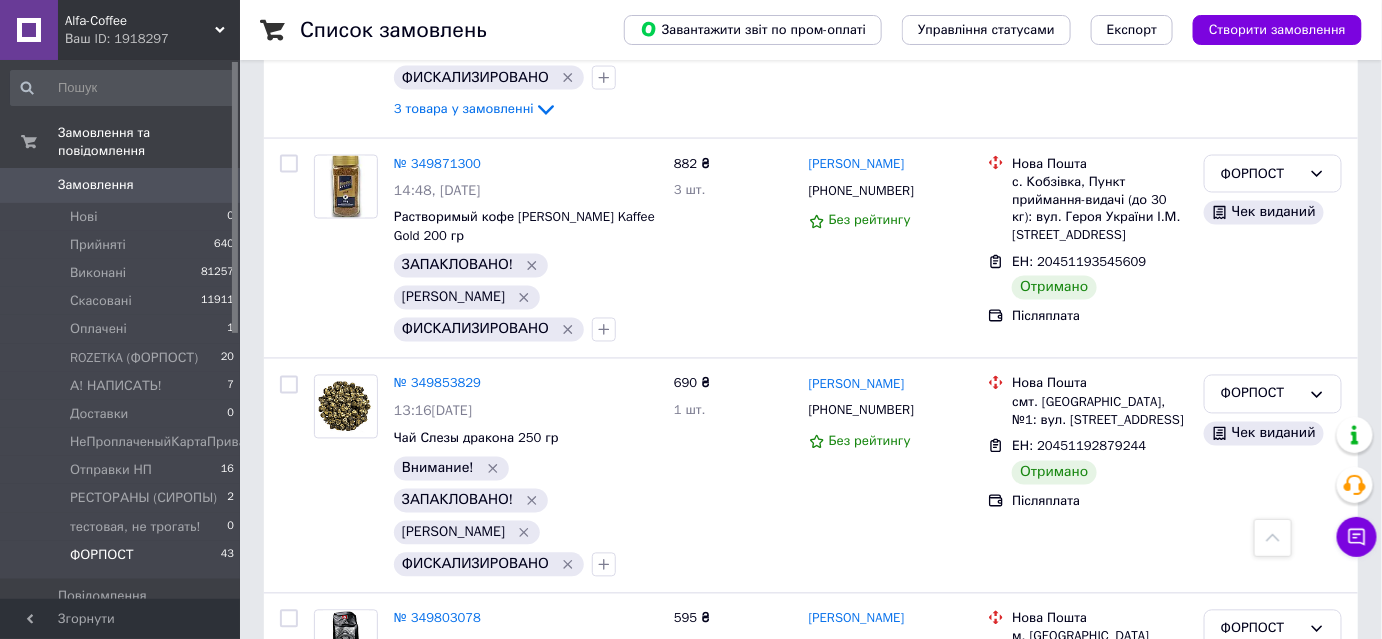 click on "[PERSON_NAME]" at bounding box center (857, 842) 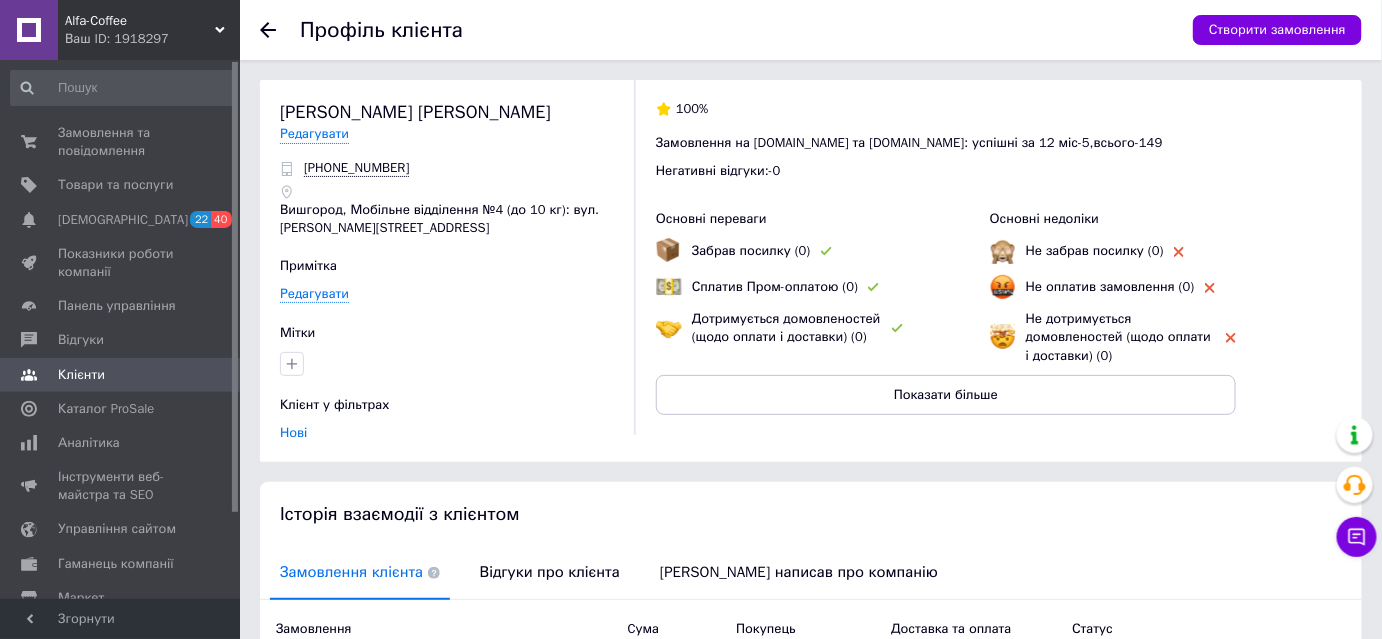 click 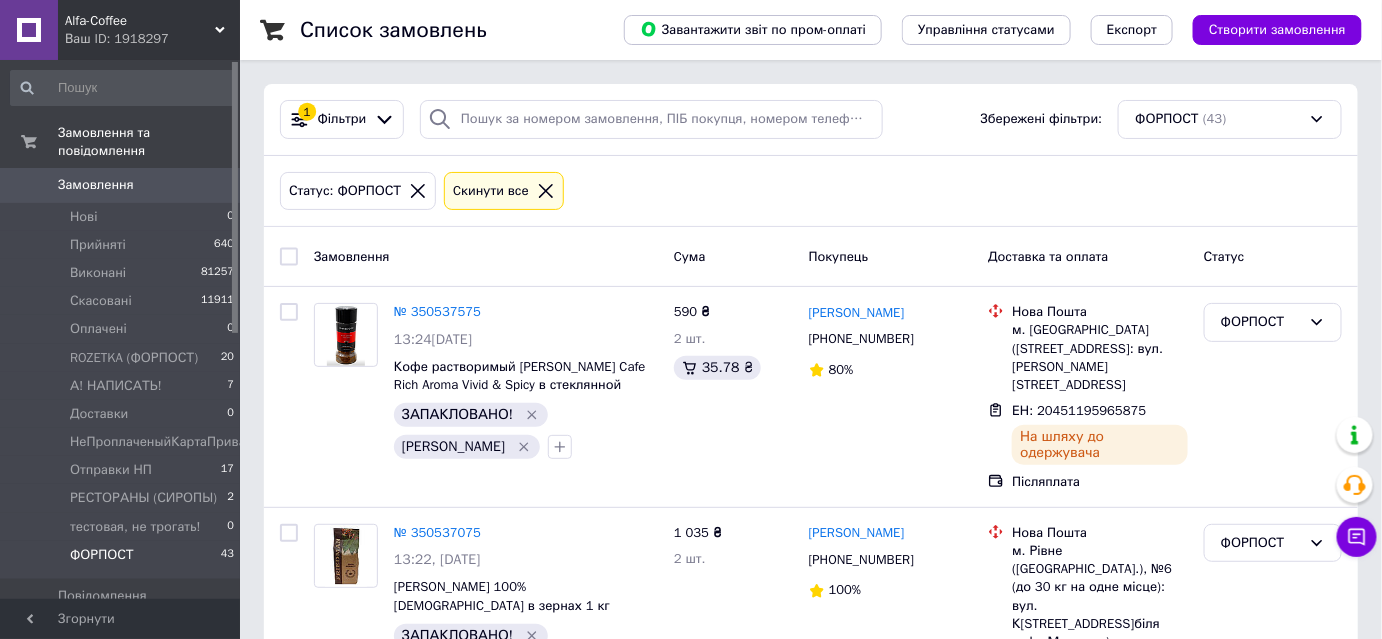 click 